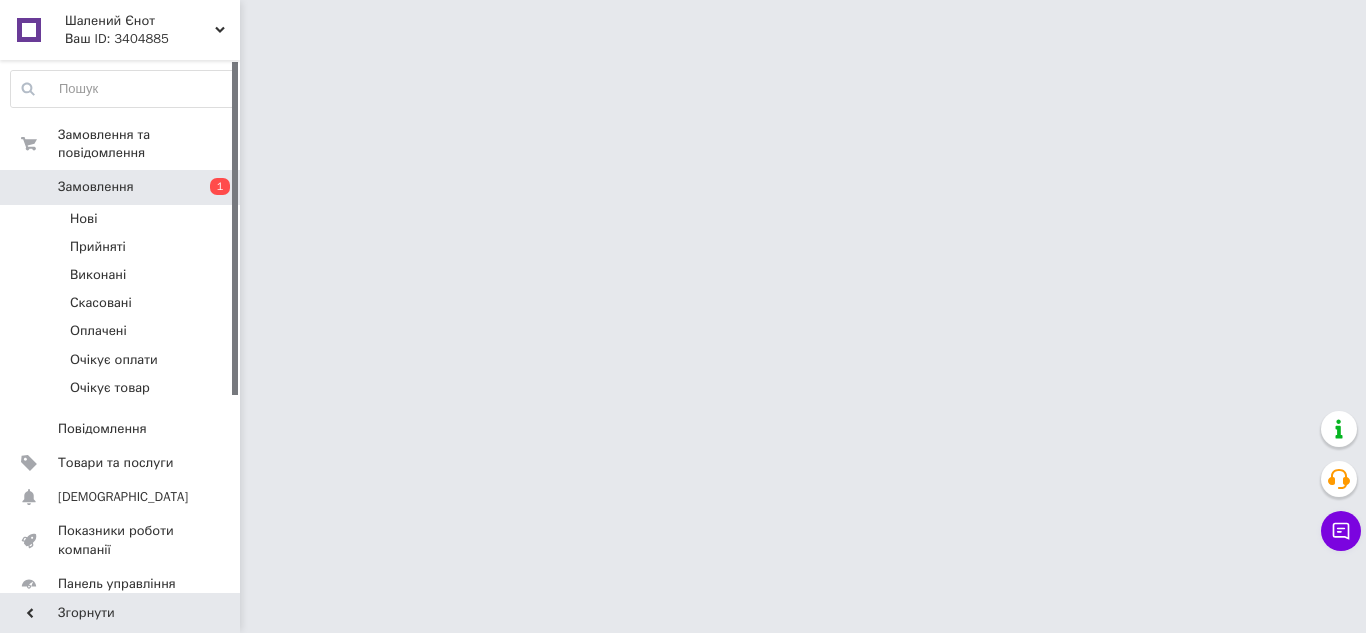 scroll, scrollTop: 0, scrollLeft: 0, axis: both 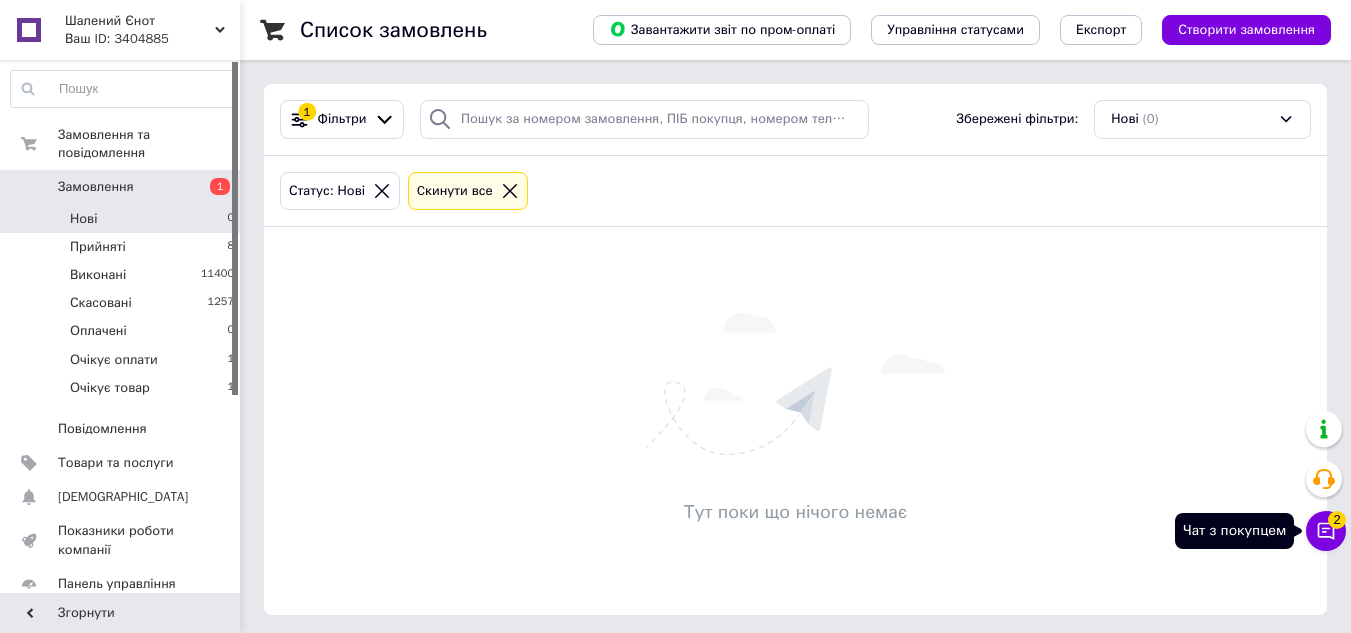 click 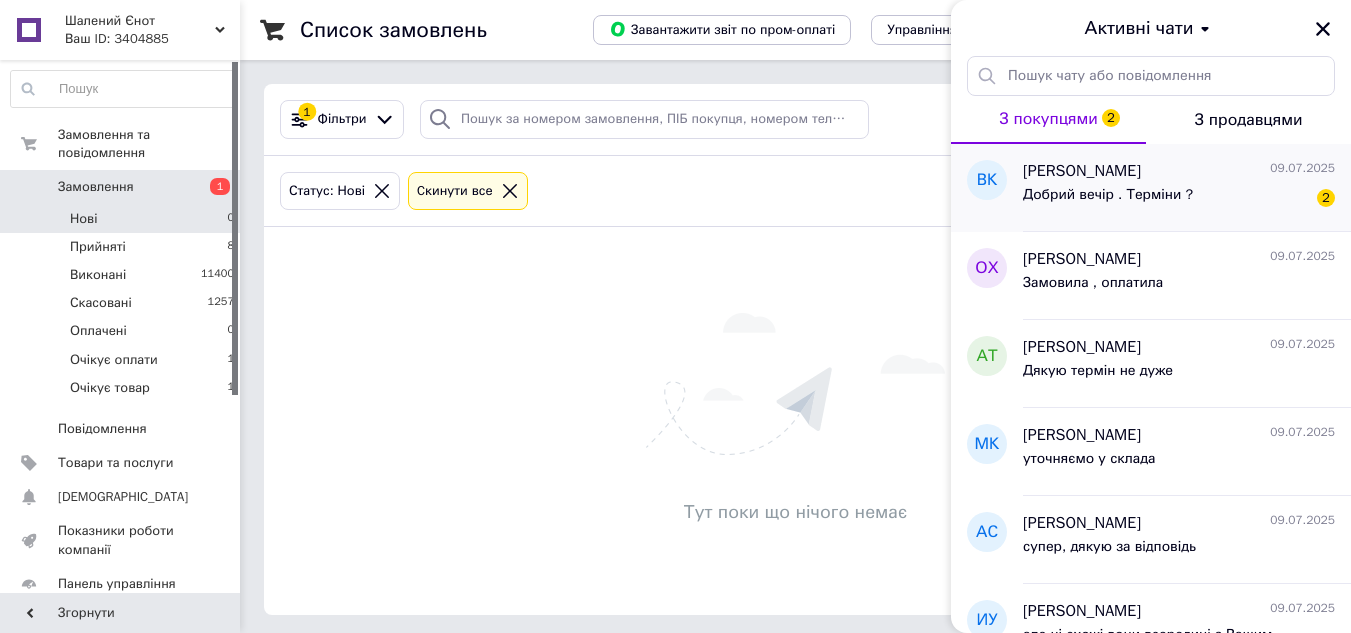 click on "Добрий вечір . Терміни ? 2" at bounding box center [1179, 199] 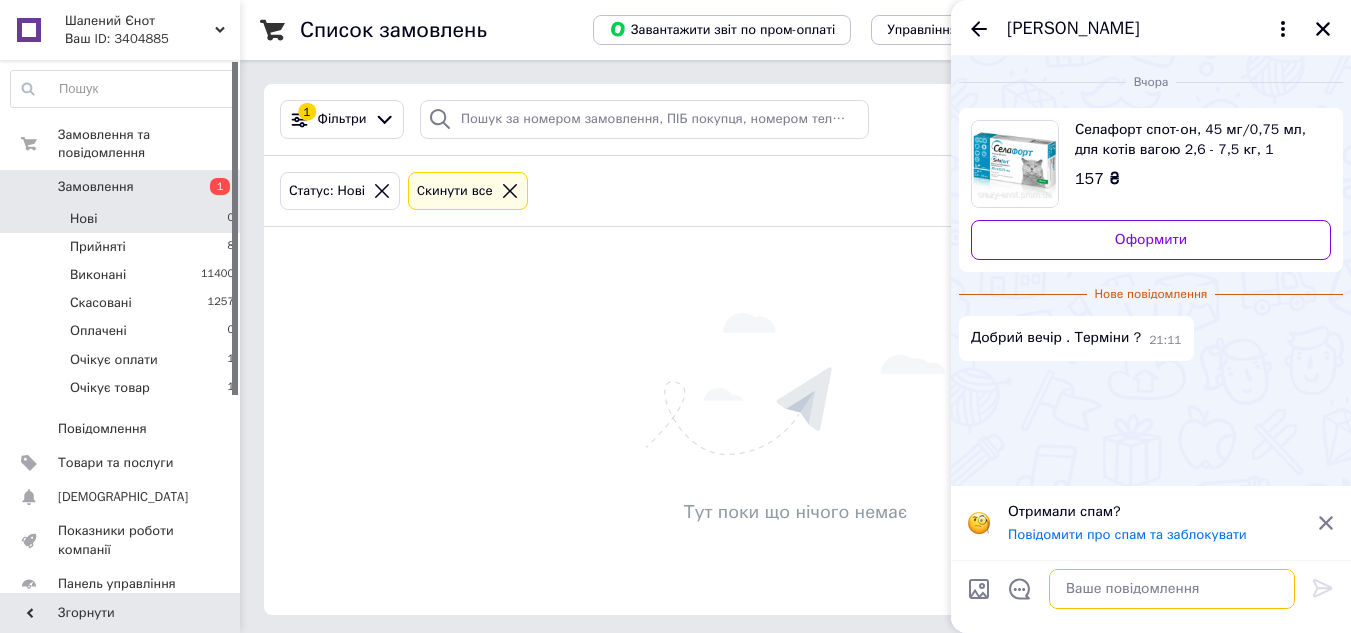click at bounding box center (1172, 589) 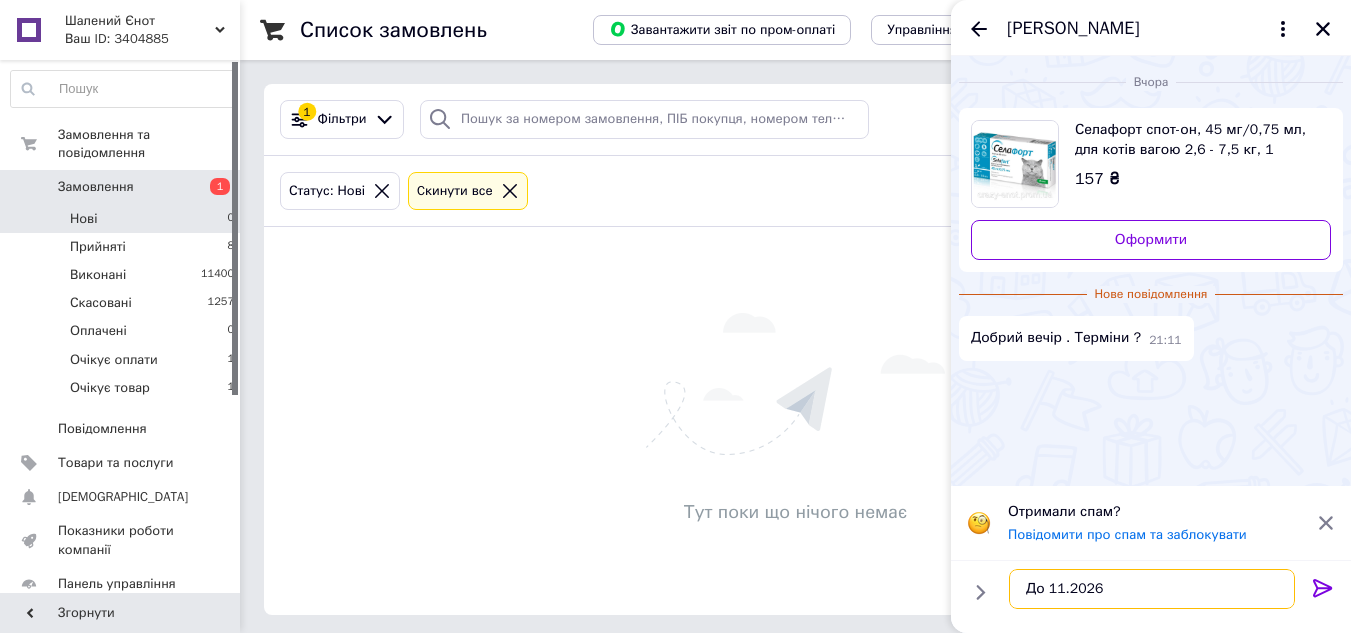click on "До 11.2026" at bounding box center (1152, 589) 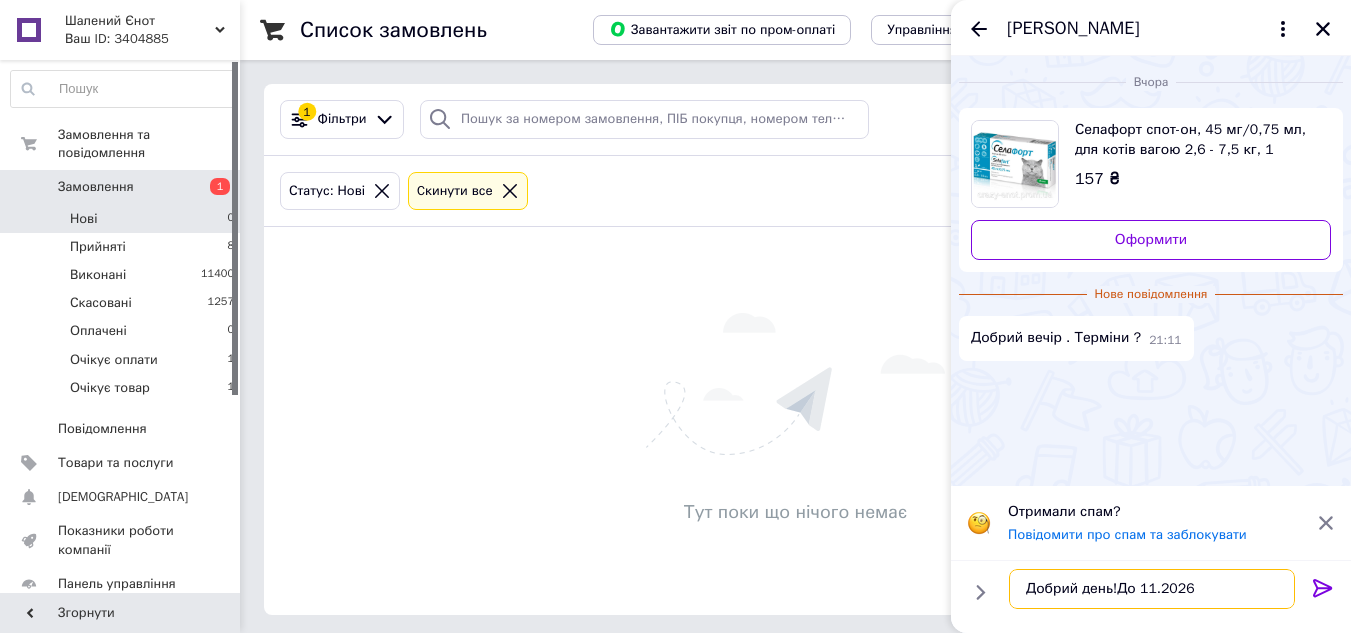 type on "Добрий день!
До 11.2026" 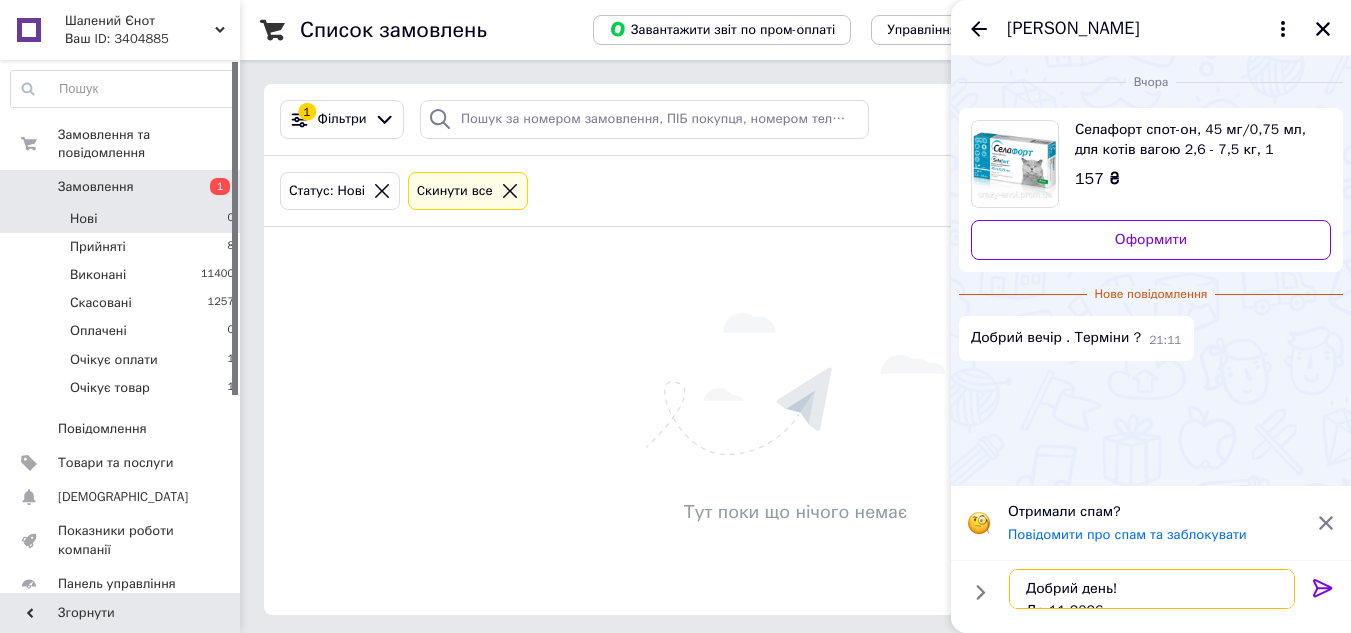 scroll, scrollTop: 12, scrollLeft: 0, axis: vertical 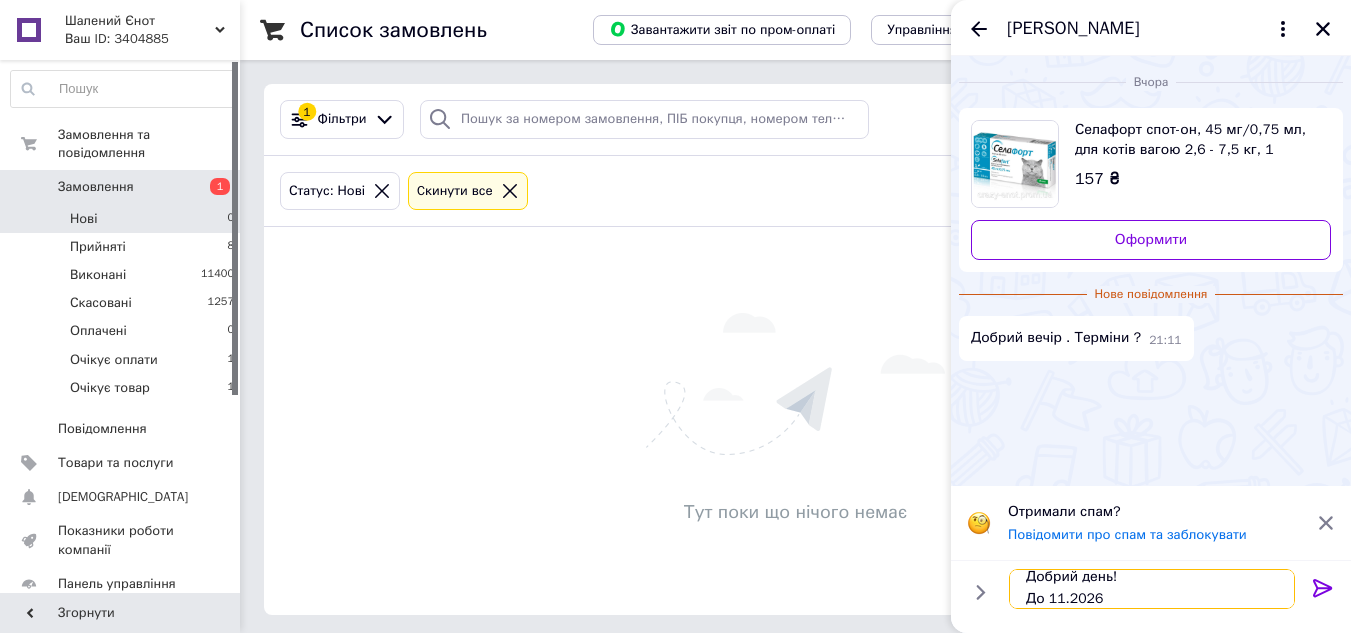 type 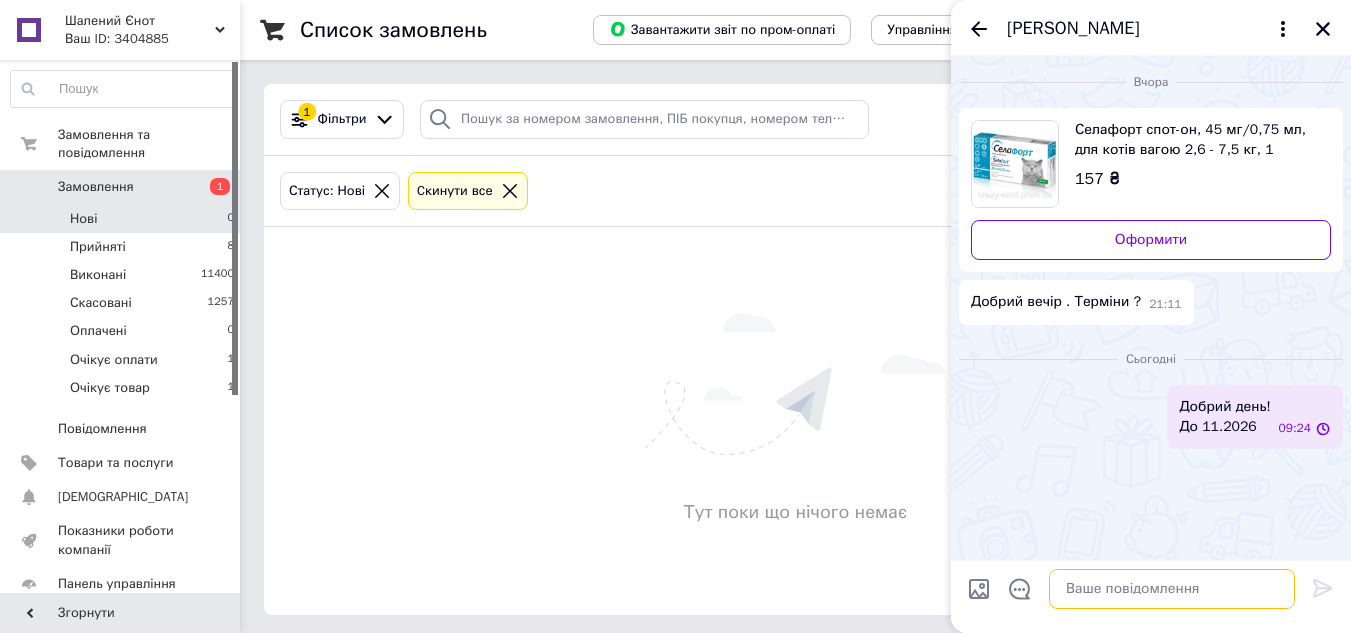 scroll, scrollTop: 0, scrollLeft: 0, axis: both 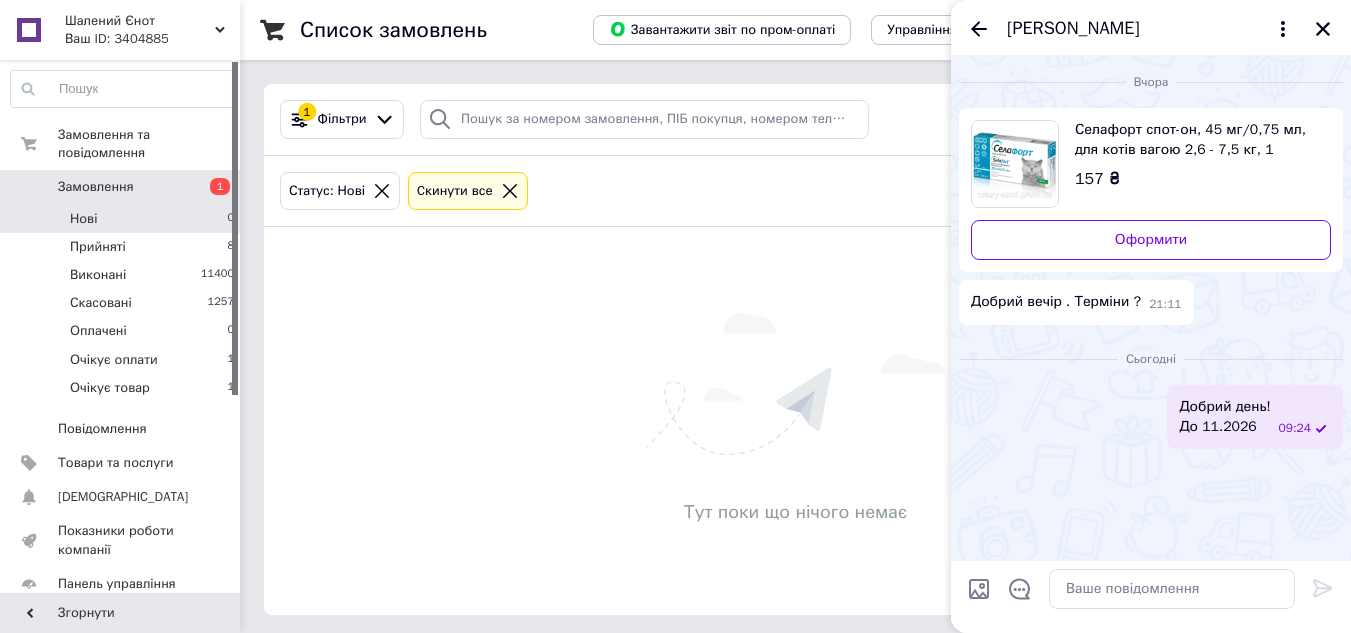 click 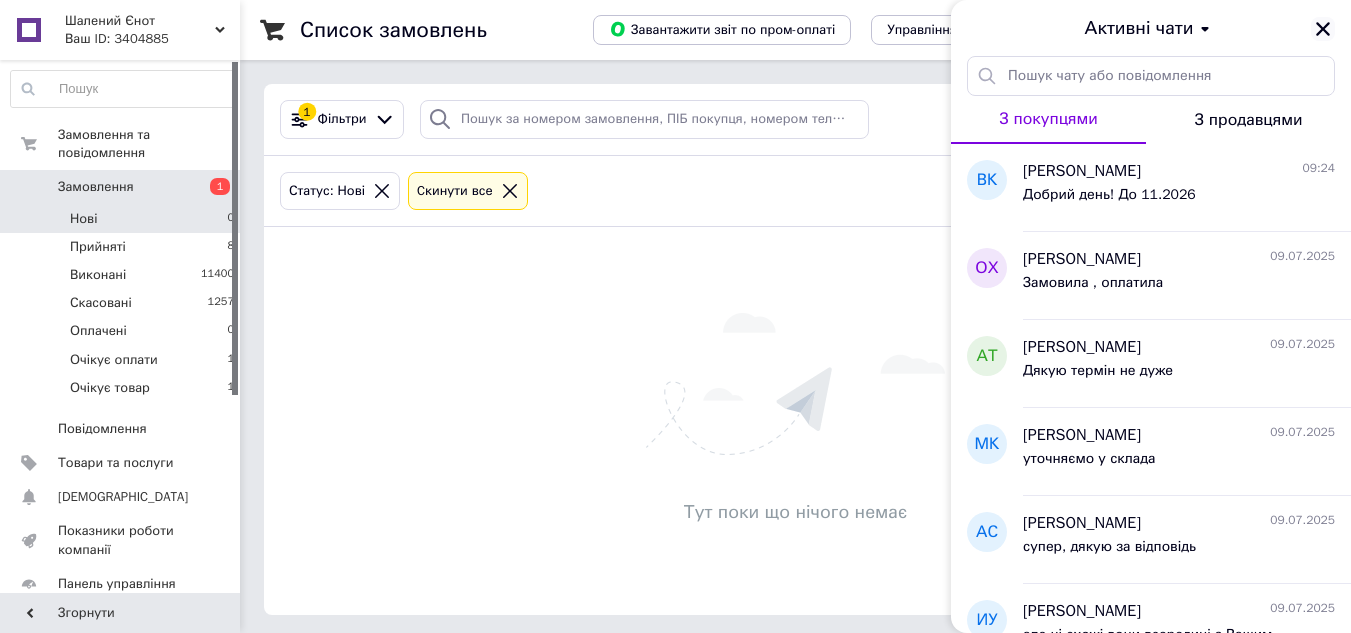 click 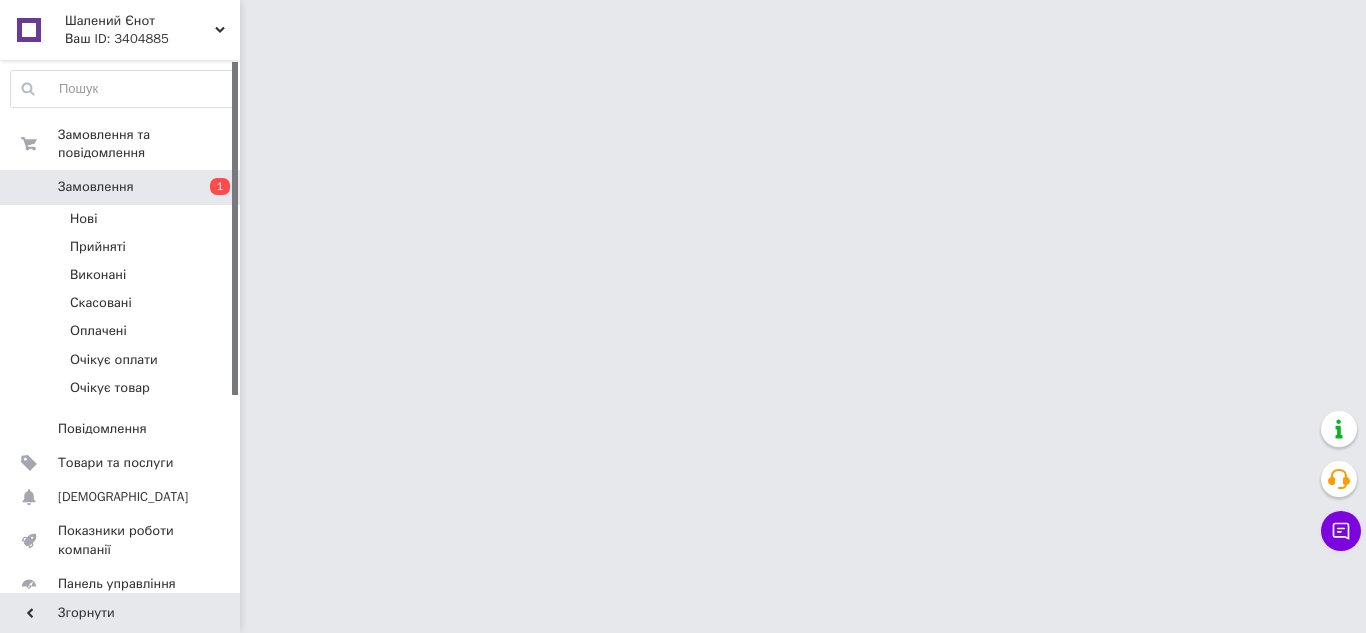 scroll, scrollTop: 0, scrollLeft: 0, axis: both 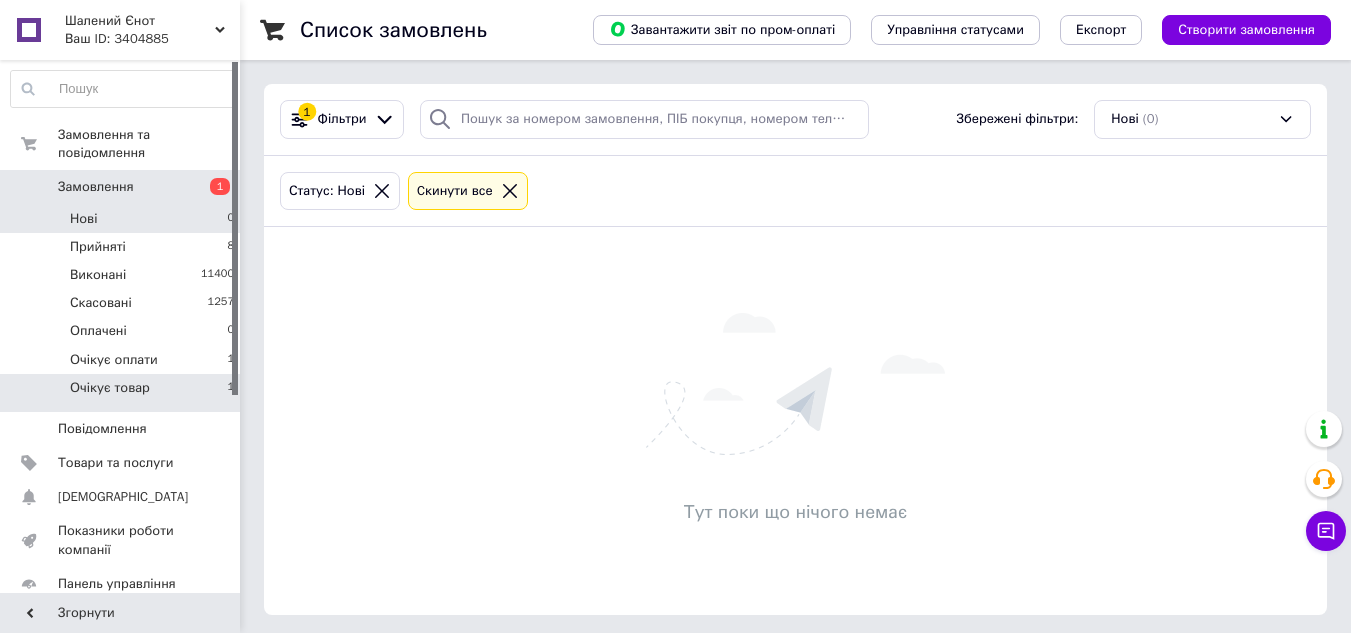 click on "Очікує товар 1" at bounding box center (123, 393) 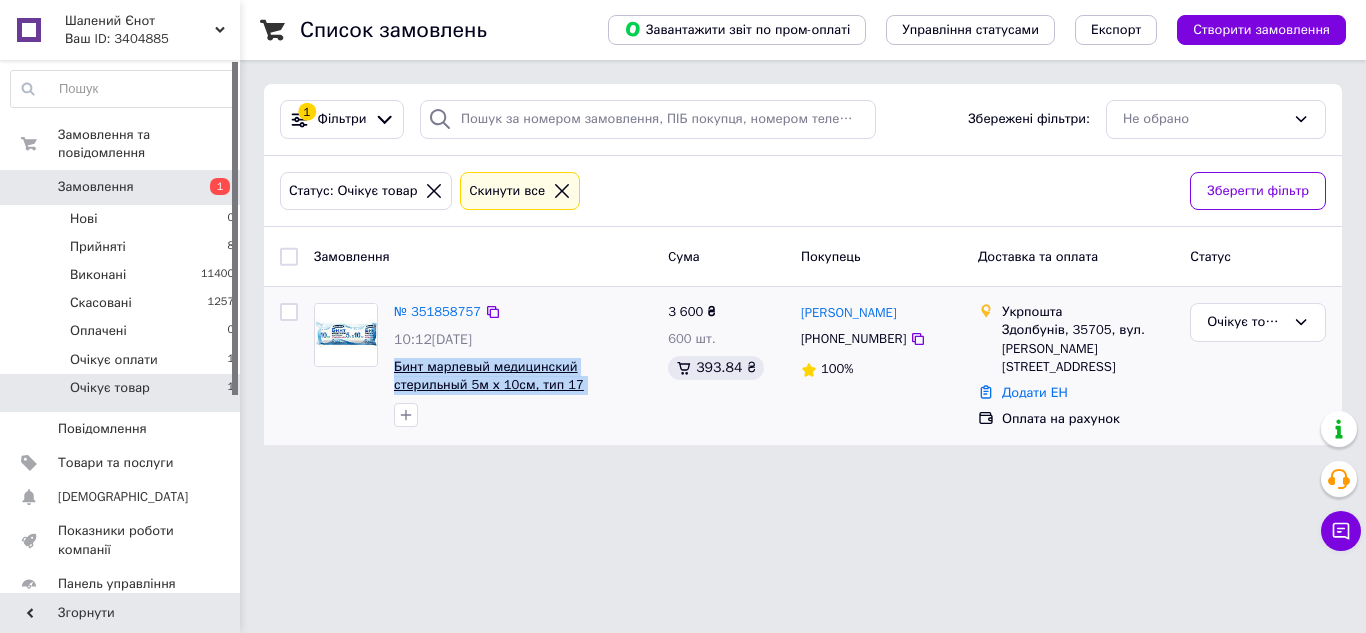 drag, startPoint x: 595, startPoint y: 385, endPoint x: 395, endPoint y: 370, distance: 200.5617 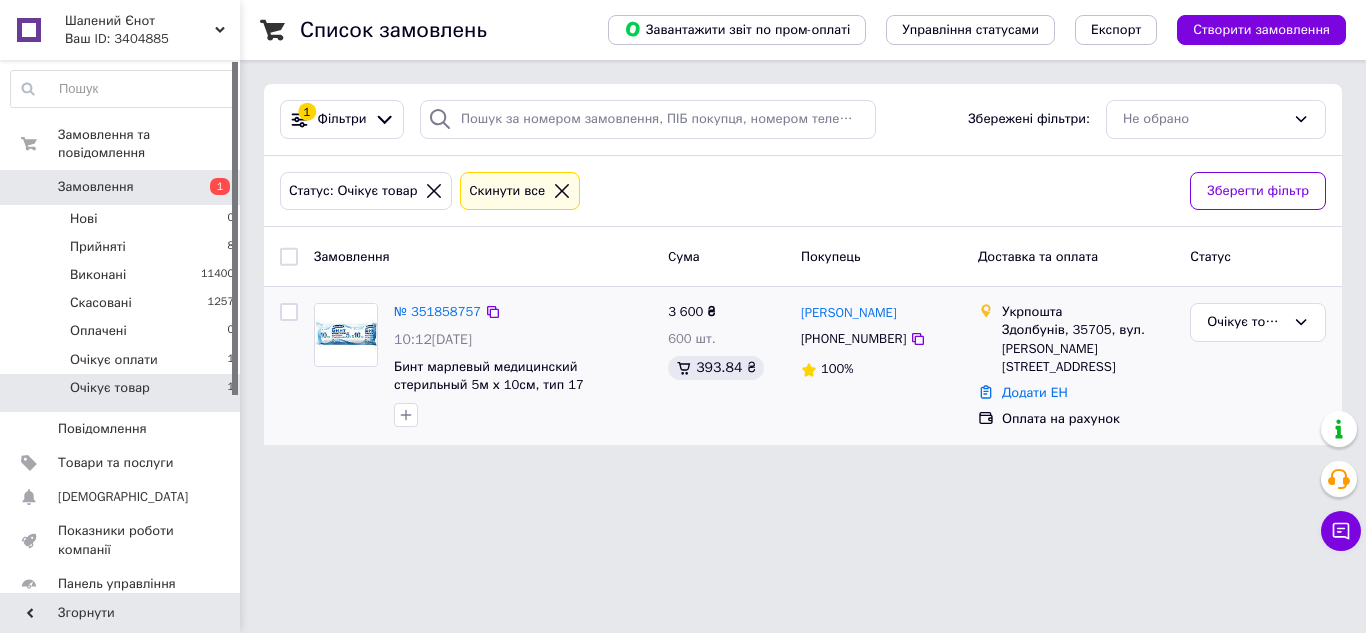 drag, startPoint x: 401, startPoint y: 371, endPoint x: 549, endPoint y: 433, distance: 160.46184 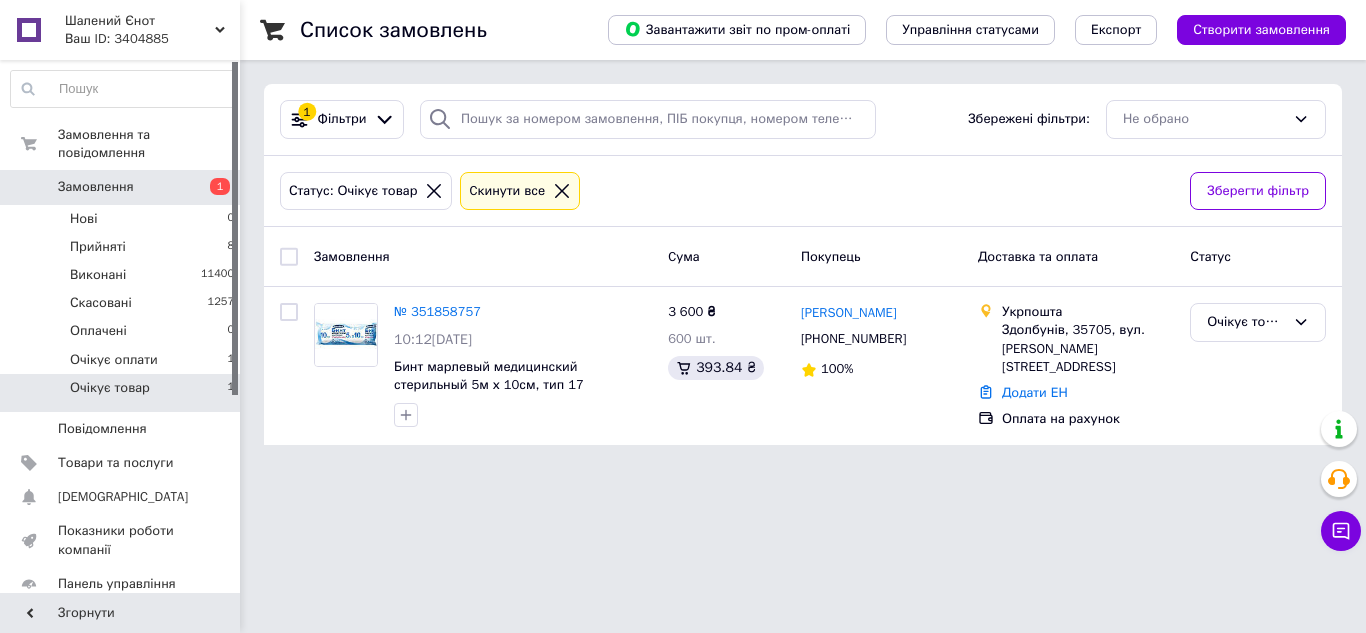 click on "Шалений Єнот Ваш ID: 3404885 Сайт Шалений Єнот Кабінет покупця Перевірити стан системи Сторінка на порталі Довідка Вийти Замовлення та повідомлення Замовлення 1 Нові 0 Прийняті 8 Виконані 11400 Скасовані 1257 Оплачені 0 Очікує оплати 1 Очікує товар 1 Повідомлення 0 Товари та послуги Сповіщення 0 0 Показники роботи компанії Панель управління Відгуки Клієнти Каталог ProSale Аналітика Управління сайтом Гаманець компанії Маркет Налаштування Тарифи та рахунки Prom топ Згорнути
Список замовлень   Експорт 1 Cума 100%" at bounding box center [683, 234] 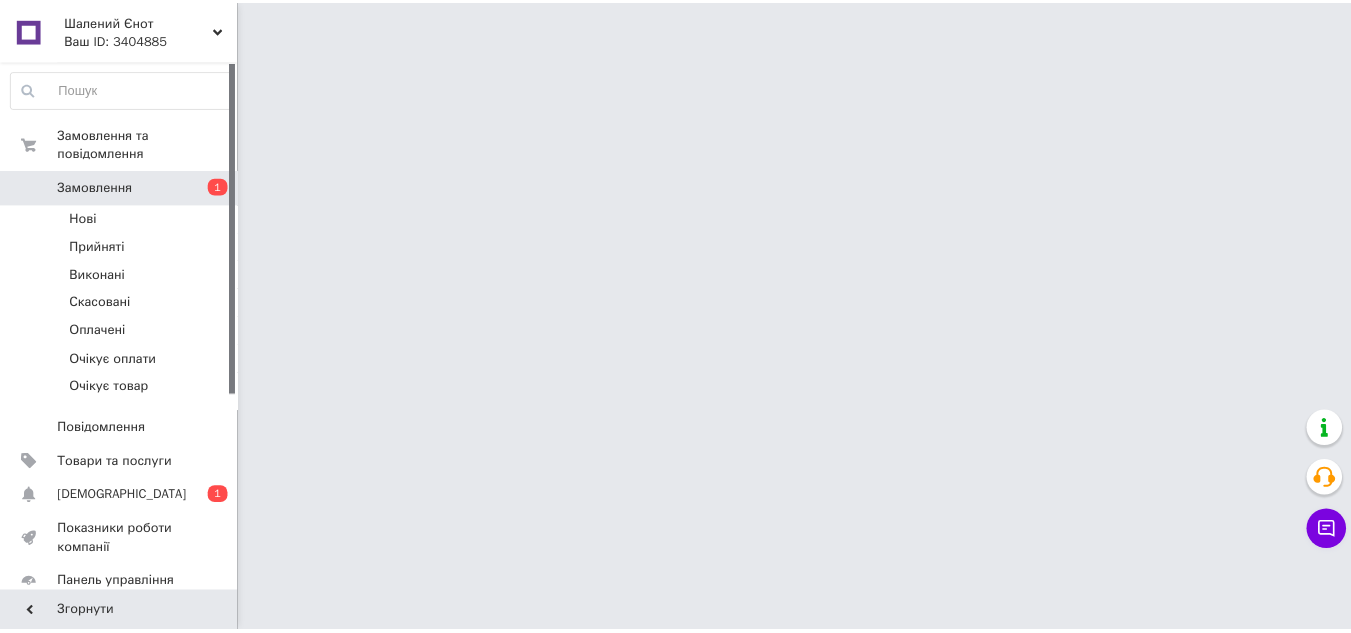 scroll, scrollTop: 0, scrollLeft: 0, axis: both 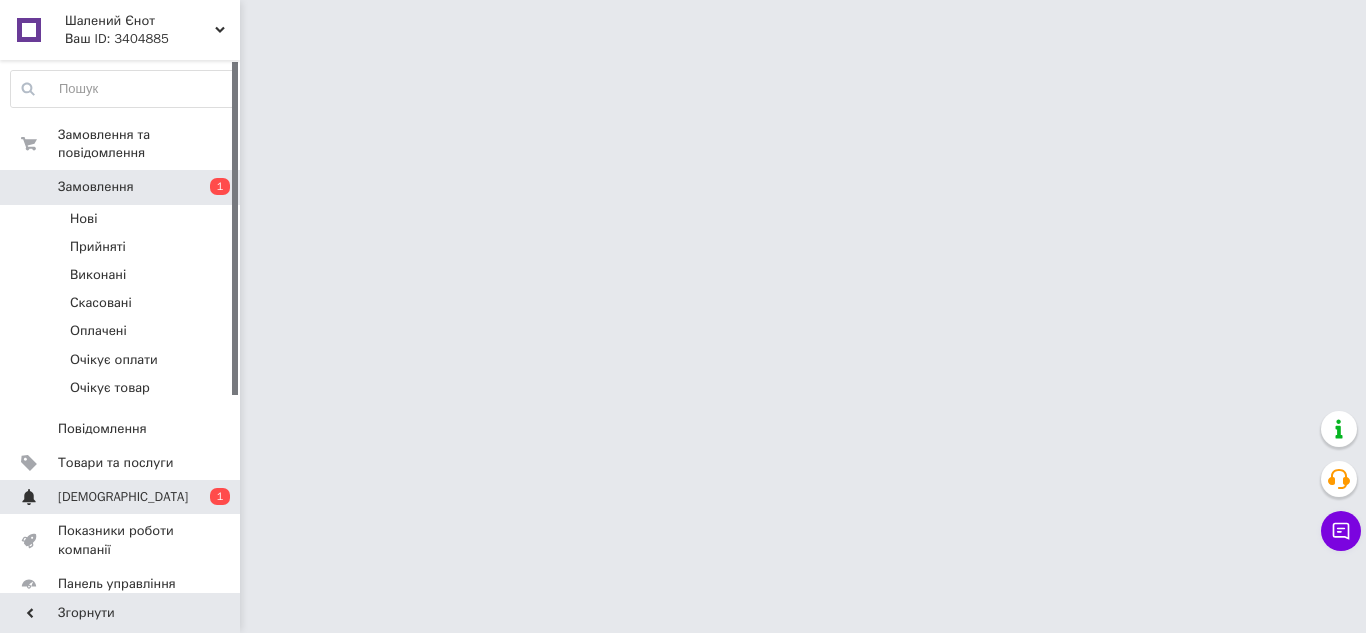 click on "[DEMOGRAPHIC_DATA]" at bounding box center [123, 497] 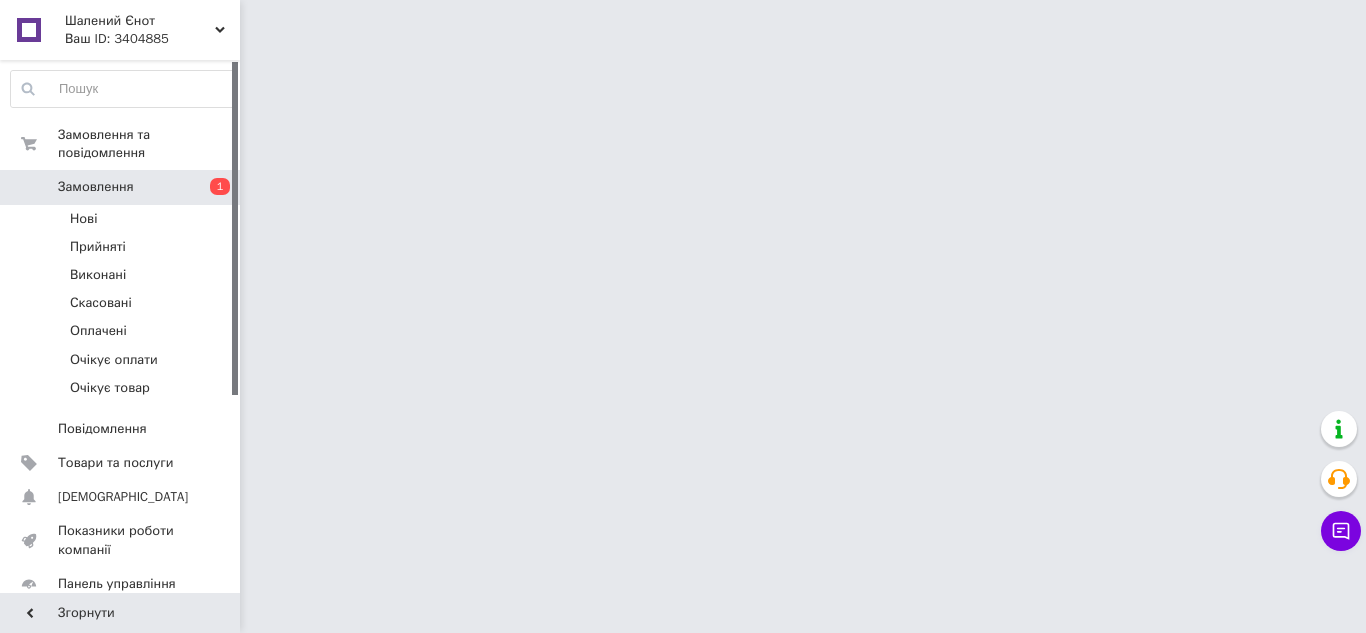 scroll, scrollTop: 0, scrollLeft: 0, axis: both 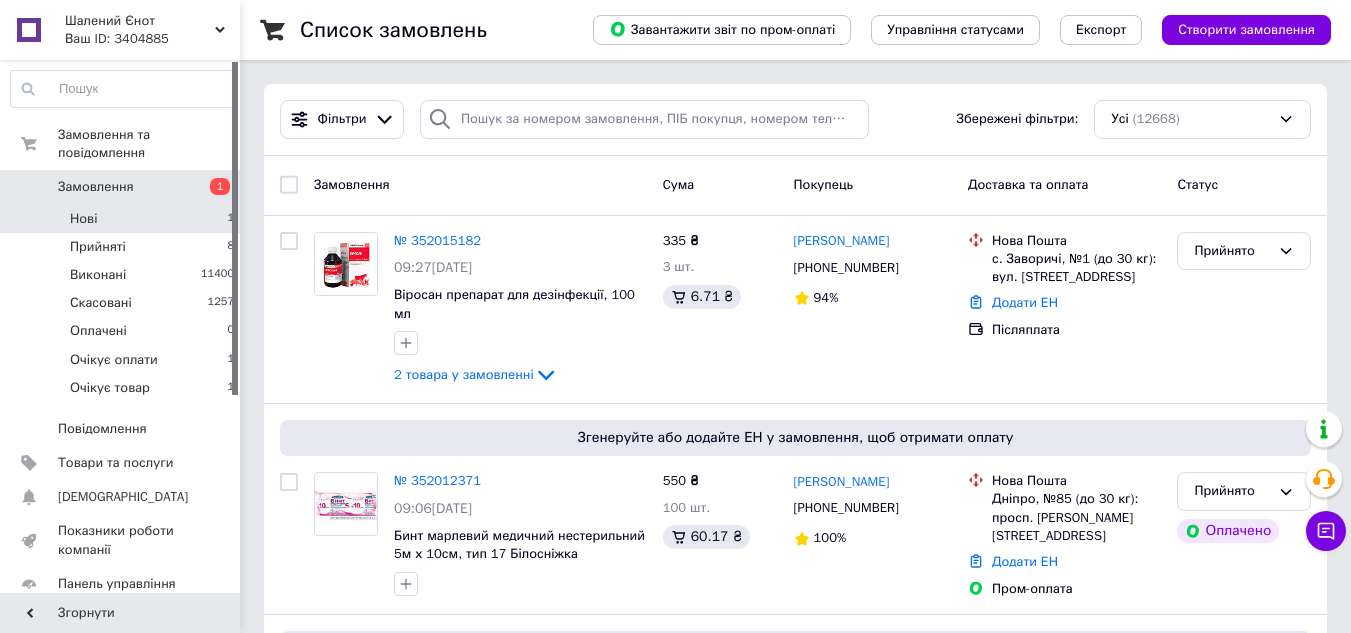click on "Нові 1" at bounding box center [123, 219] 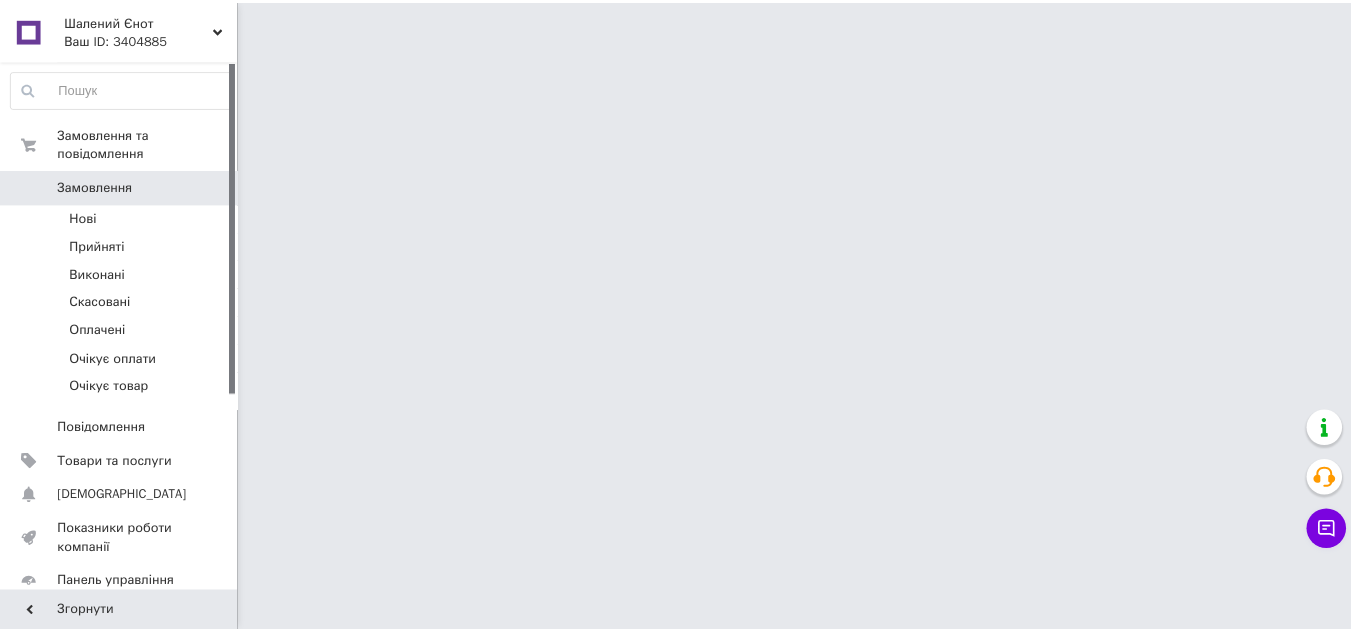 scroll, scrollTop: 0, scrollLeft: 0, axis: both 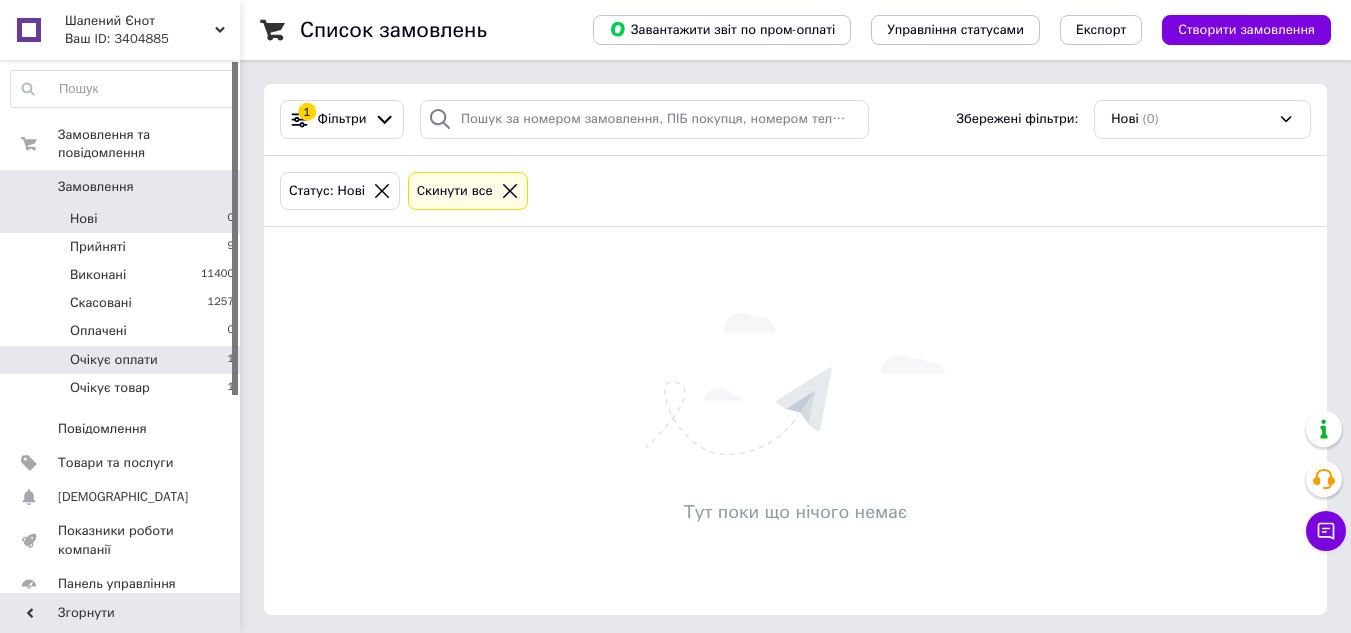click on "Очікує оплати" at bounding box center (114, 360) 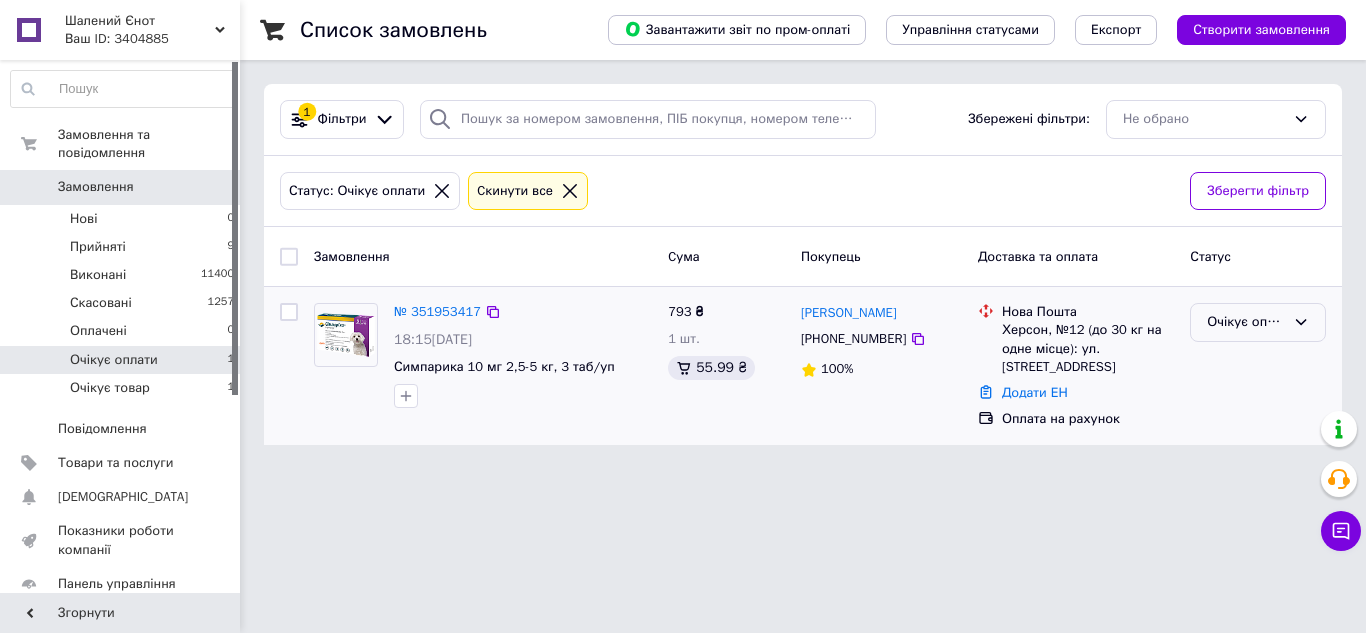 click on "Очікує оплати" at bounding box center (1246, 322) 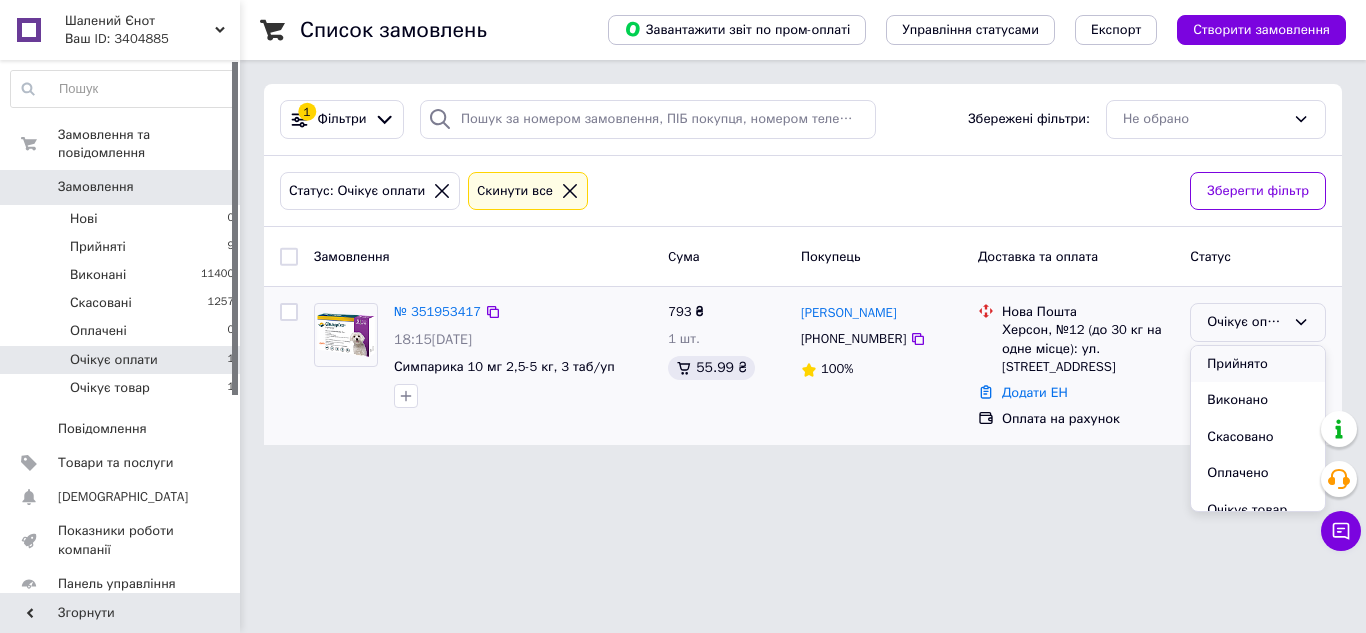 click on "Прийнято" at bounding box center [1258, 364] 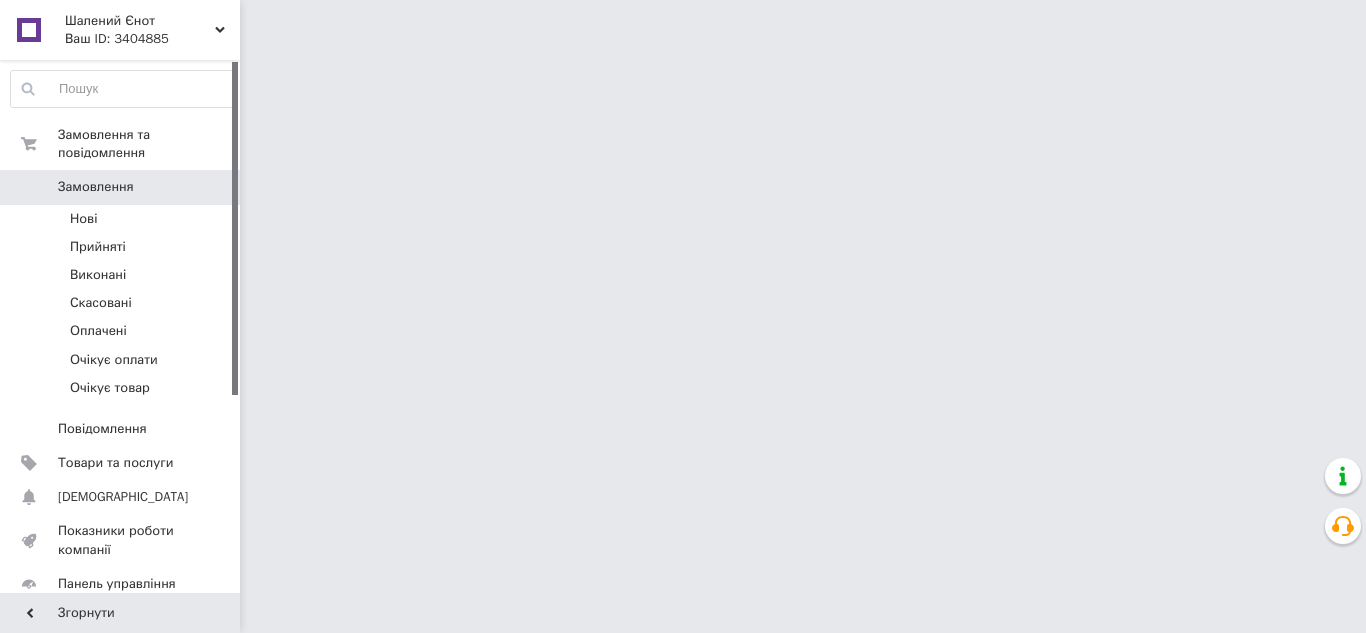 scroll, scrollTop: 0, scrollLeft: 0, axis: both 